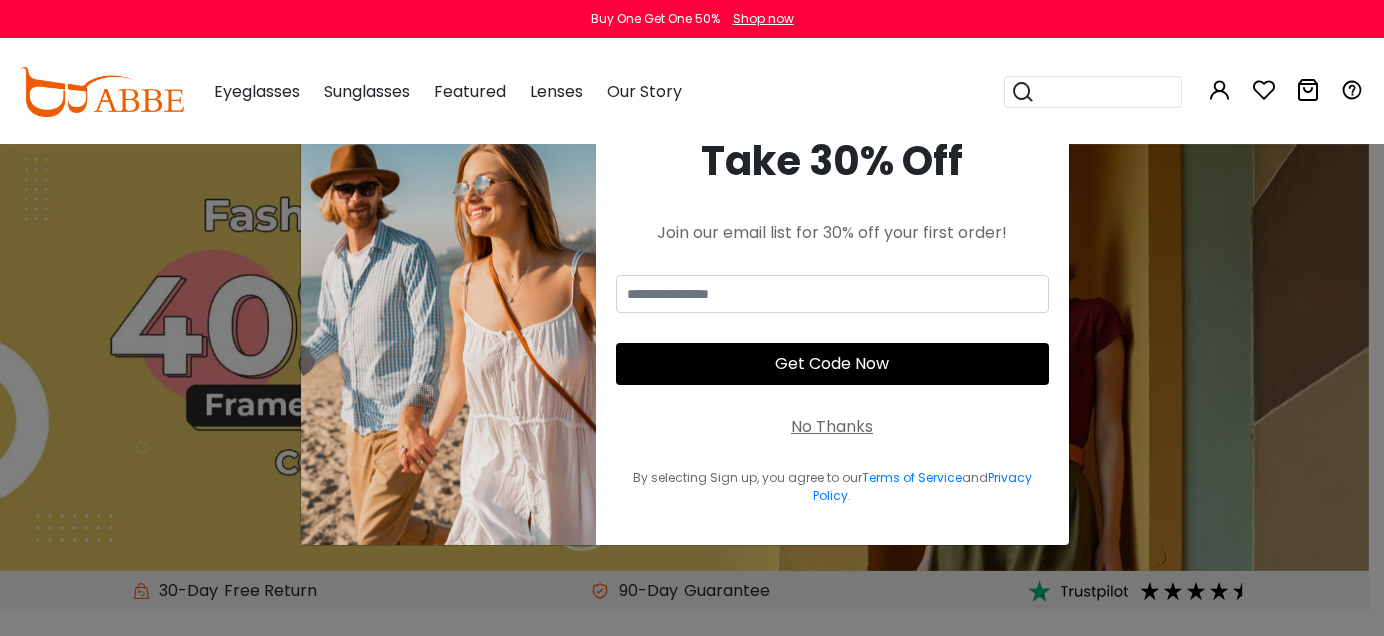 scroll, scrollTop: 0, scrollLeft: 0, axis: both 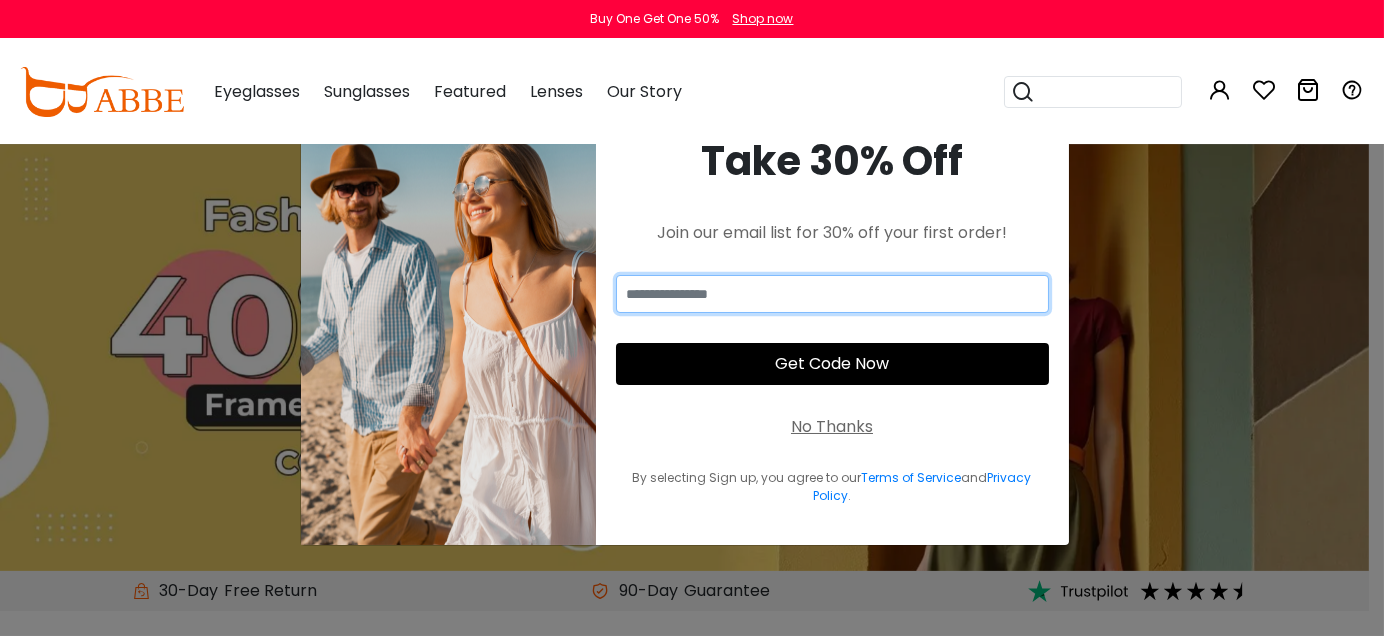 click at bounding box center [832, 294] 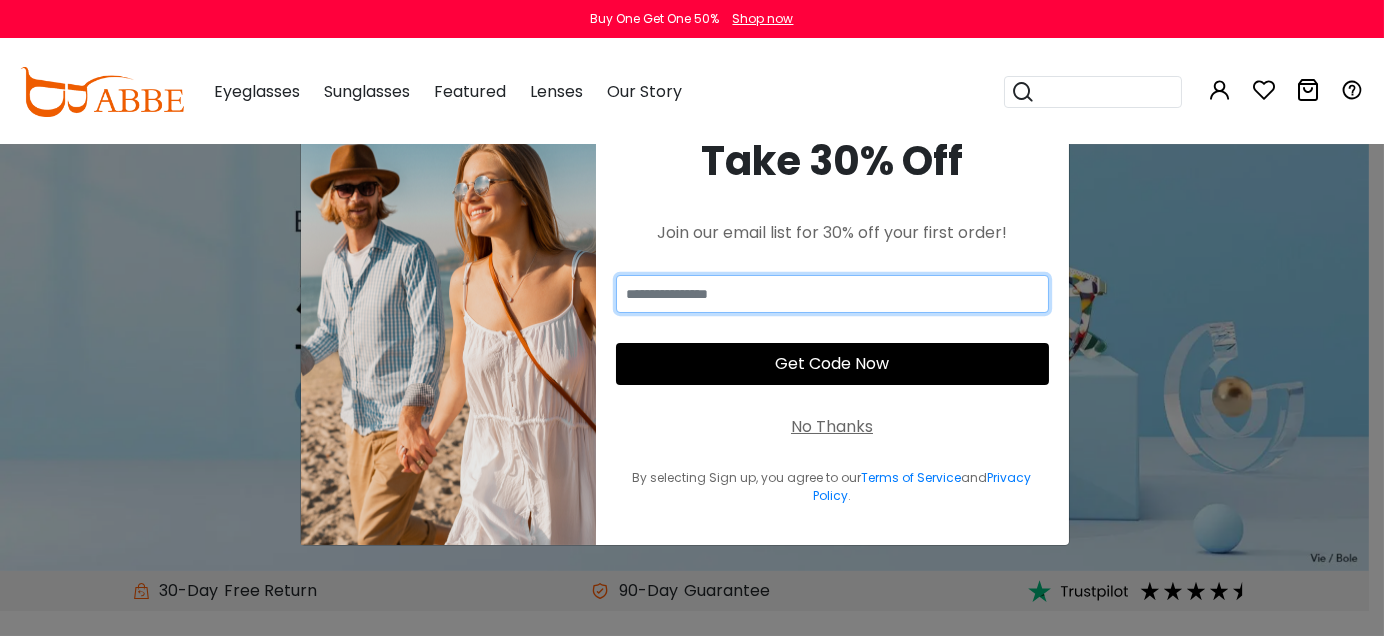 type on "**********" 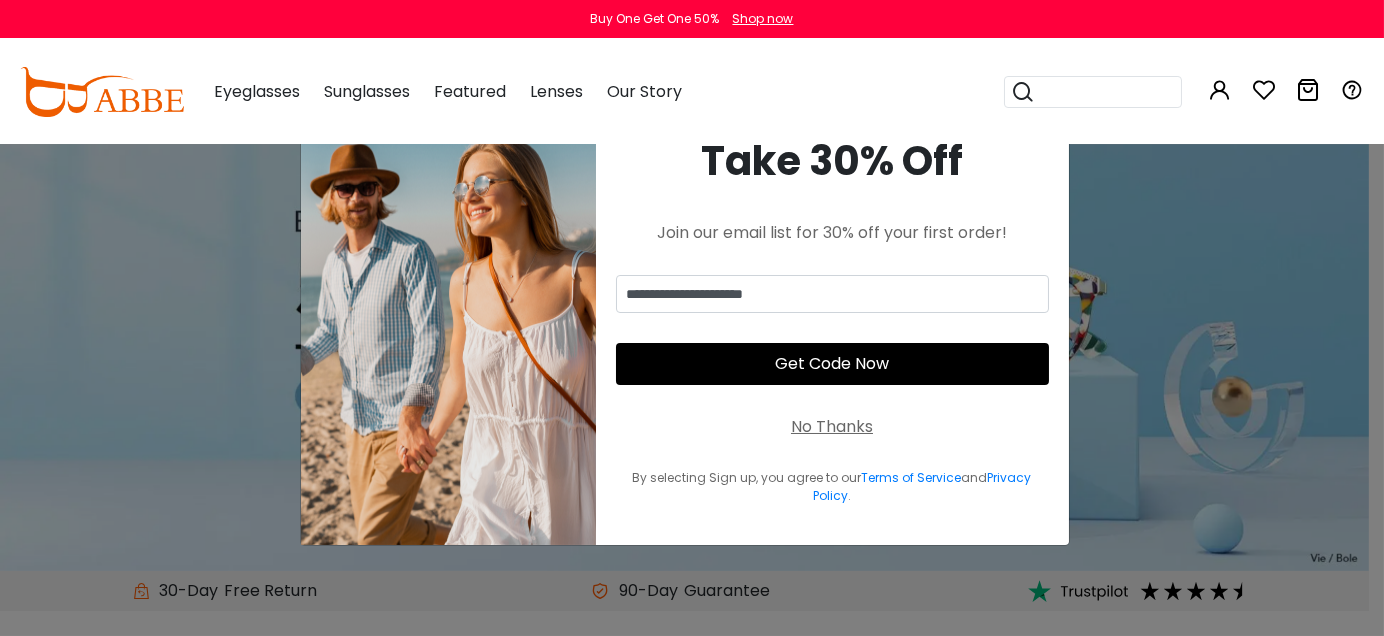 type on "**********" 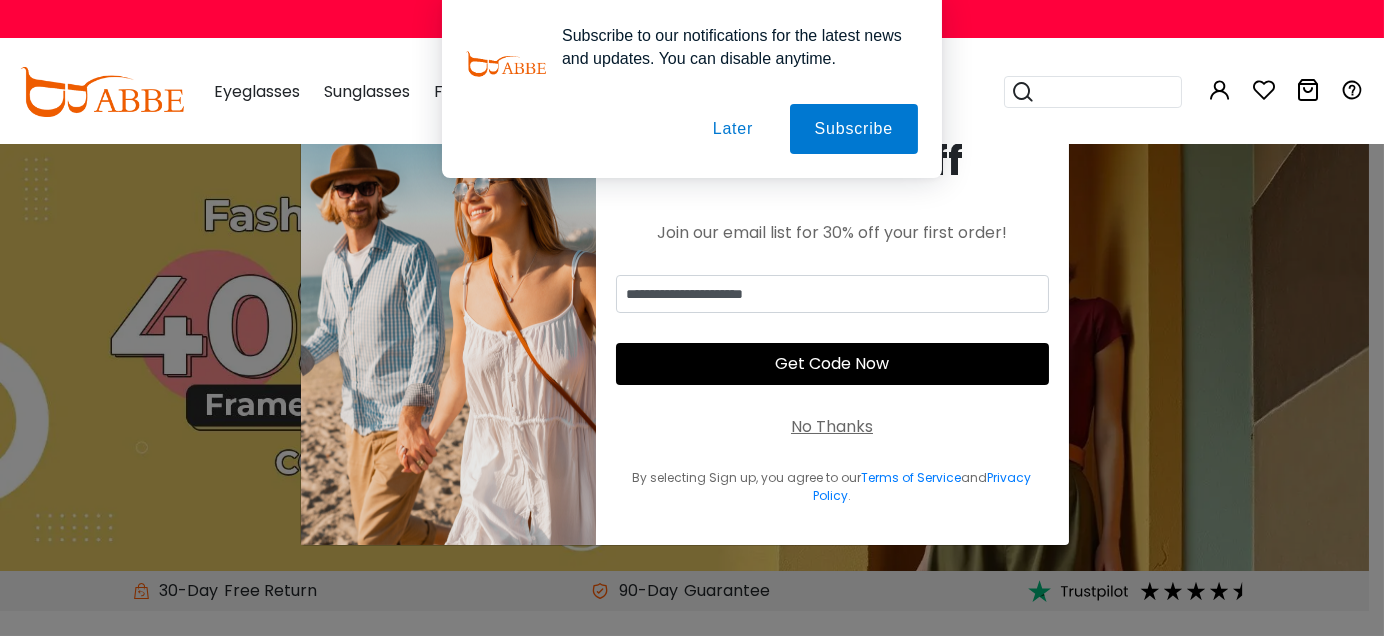 click on "Get Code Now" at bounding box center (832, 364) 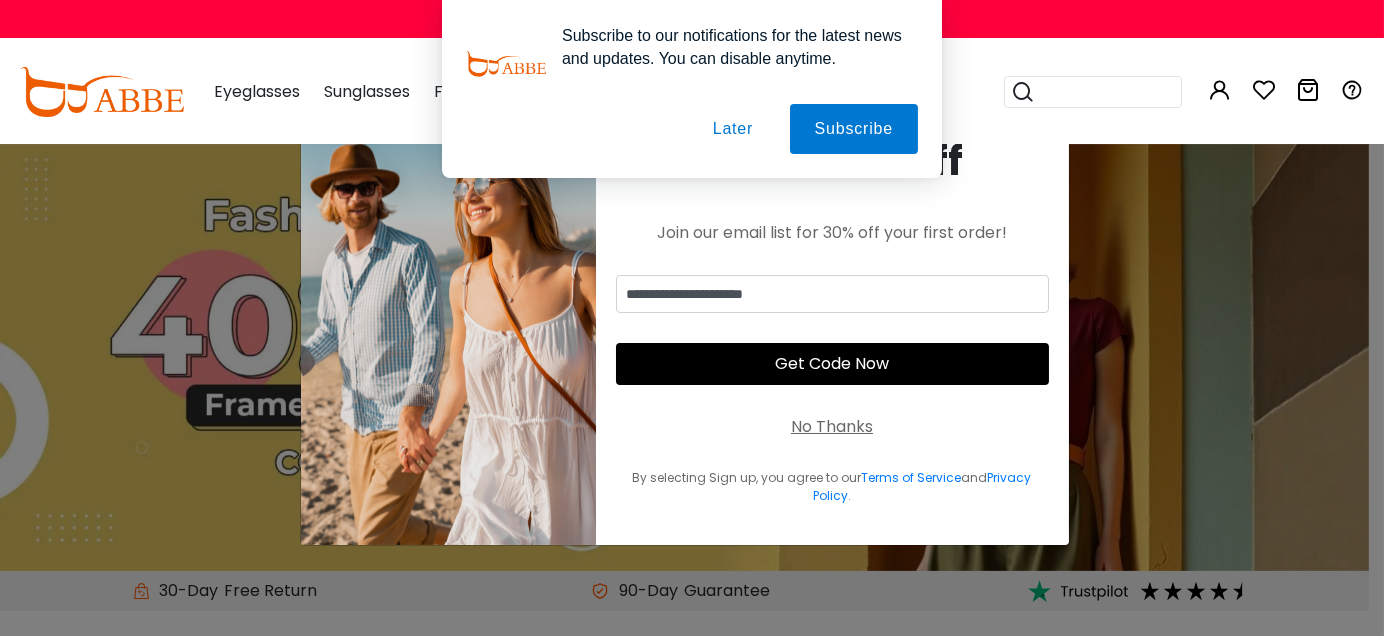 click on "Later" at bounding box center [733, 129] 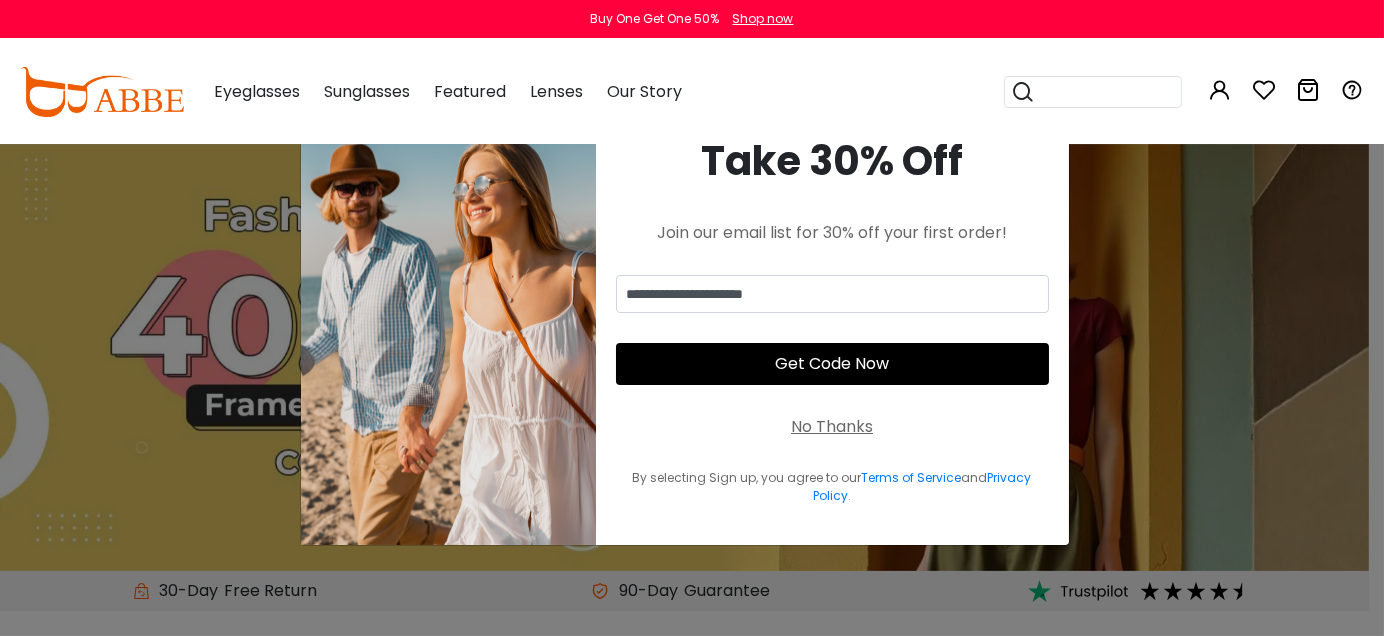 click on "Get Code Now" at bounding box center (832, 364) 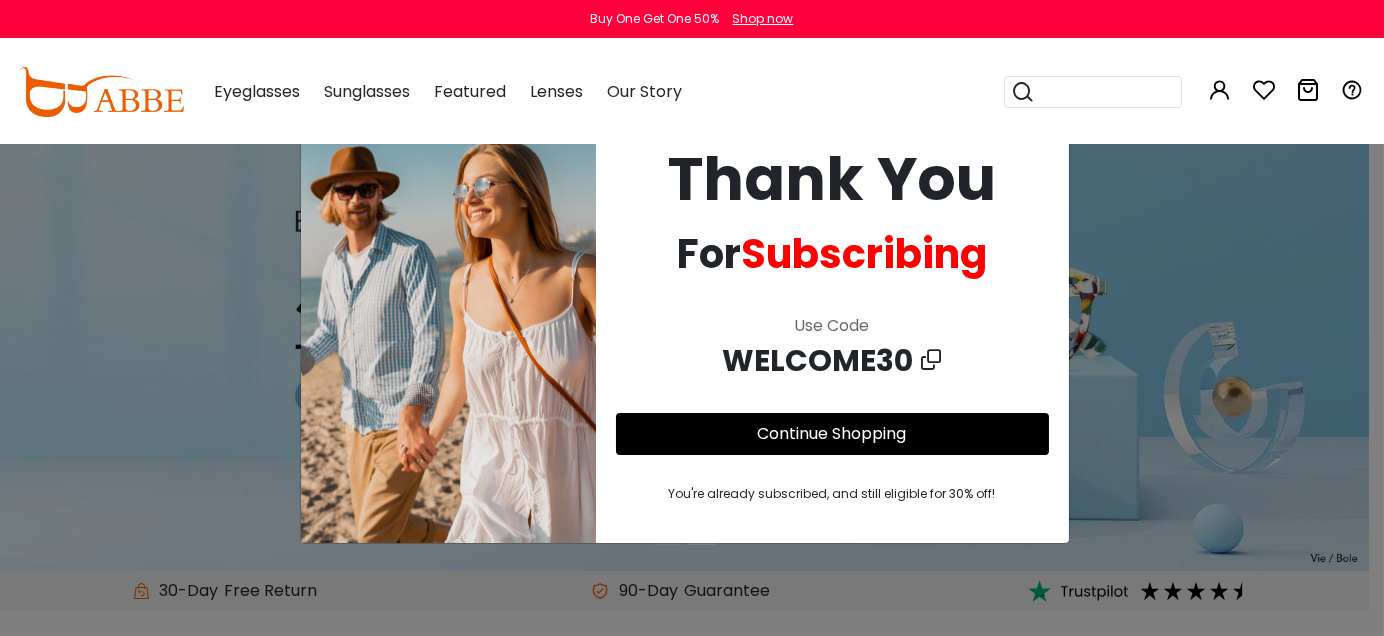 click at bounding box center (932, 360) 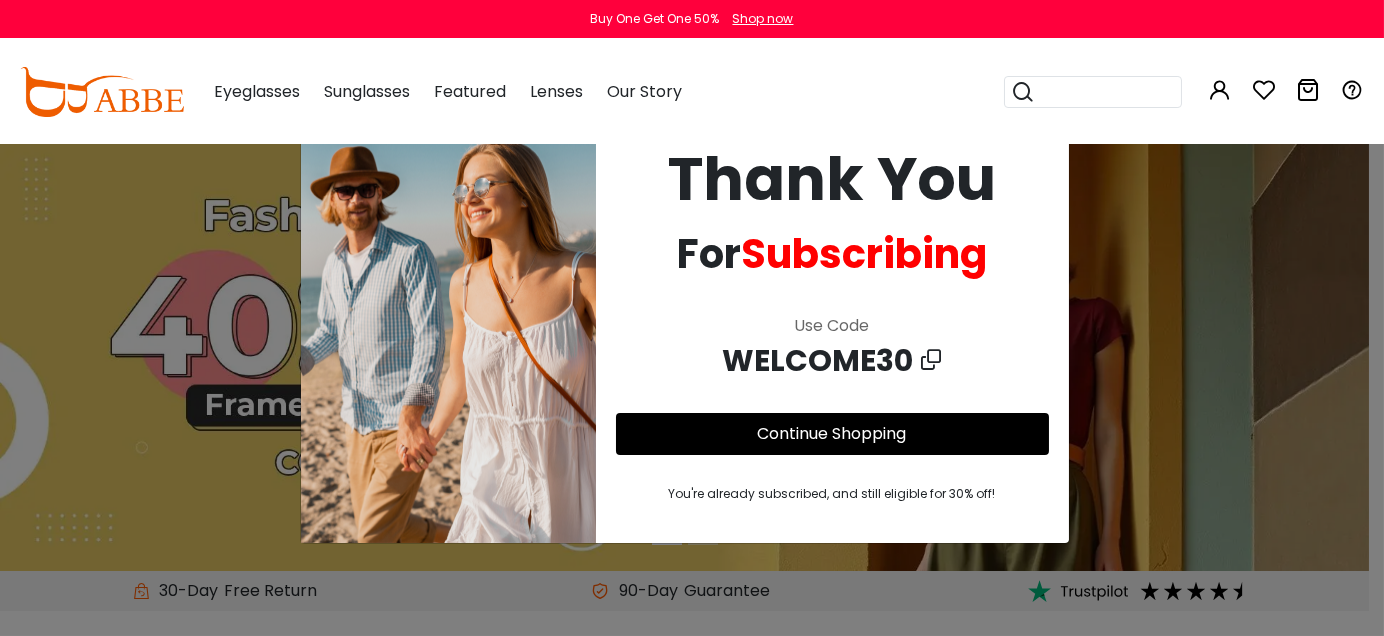 click on "Continue Shopping" at bounding box center [832, 433] 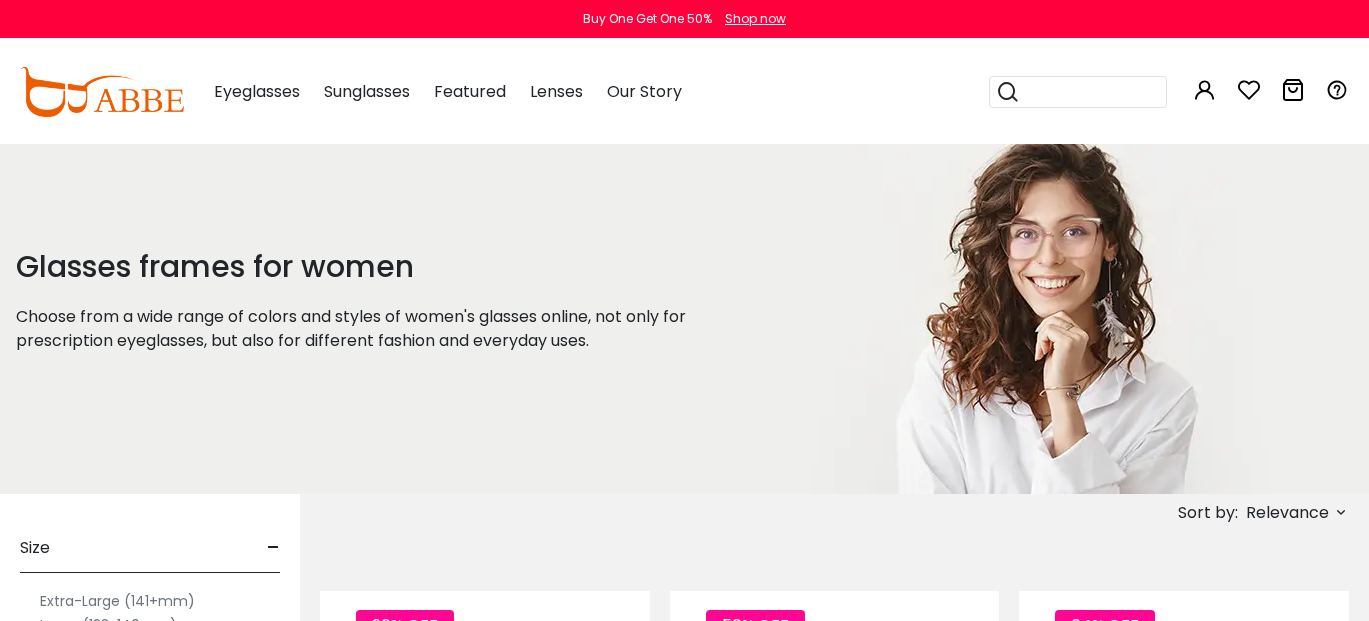 scroll, scrollTop: 0, scrollLeft: 0, axis: both 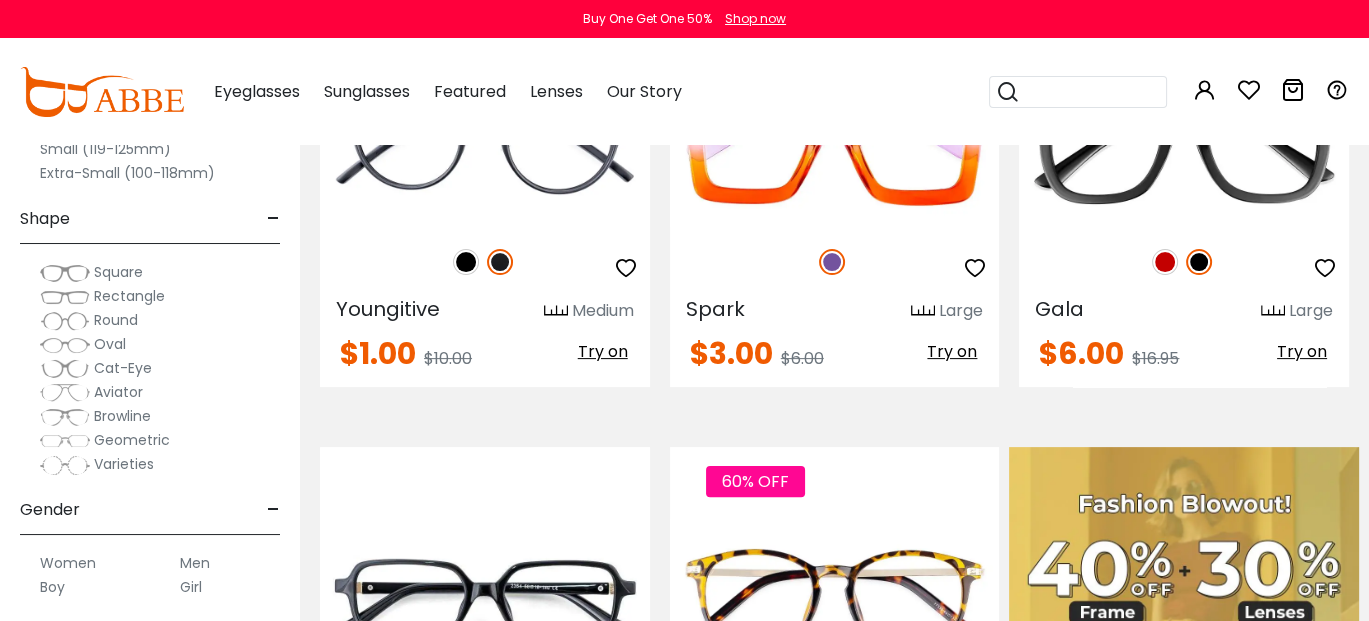 click on "Men" at bounding box center (195, 563) 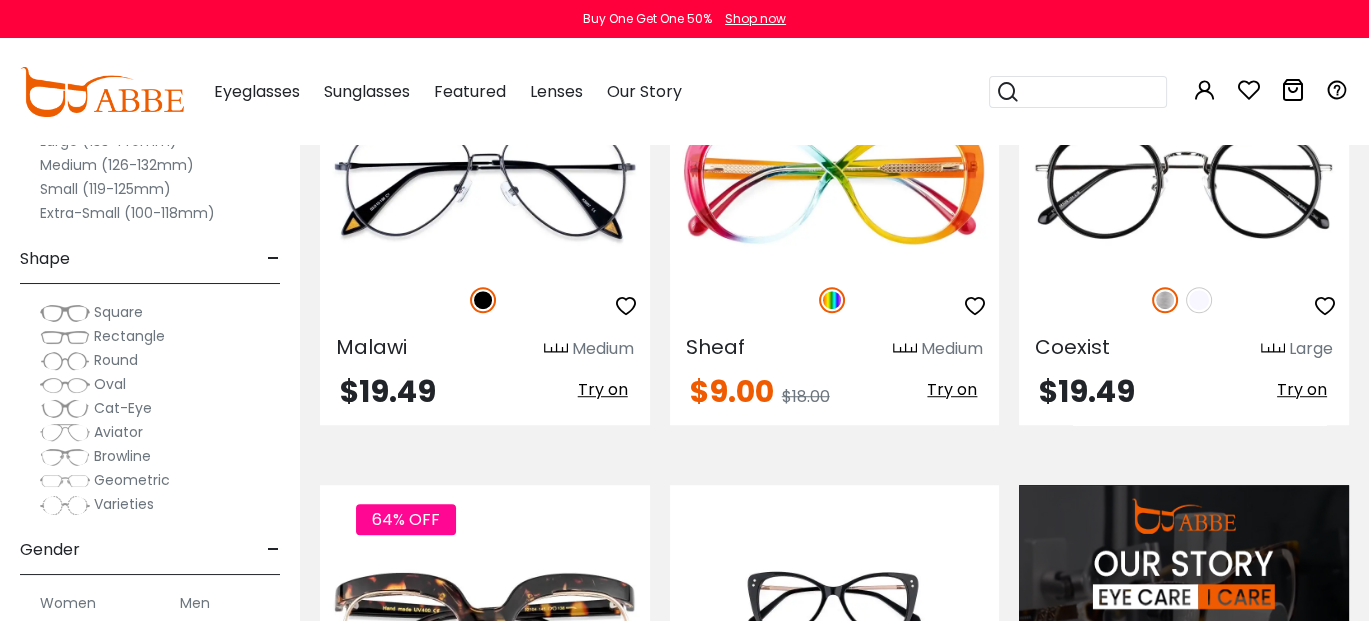scroll, scrollTop: 0, scrollLeft: 0, axis: both 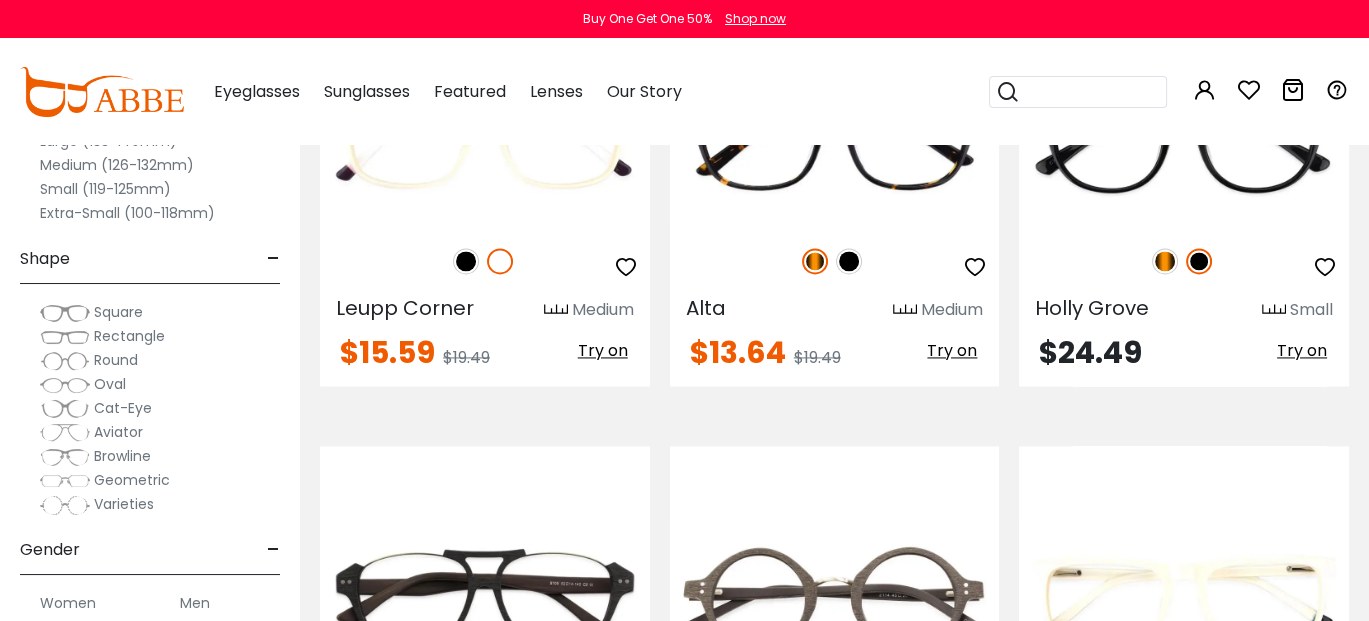 click on "Small (119-125mm)" at bounding box center (150, 189) 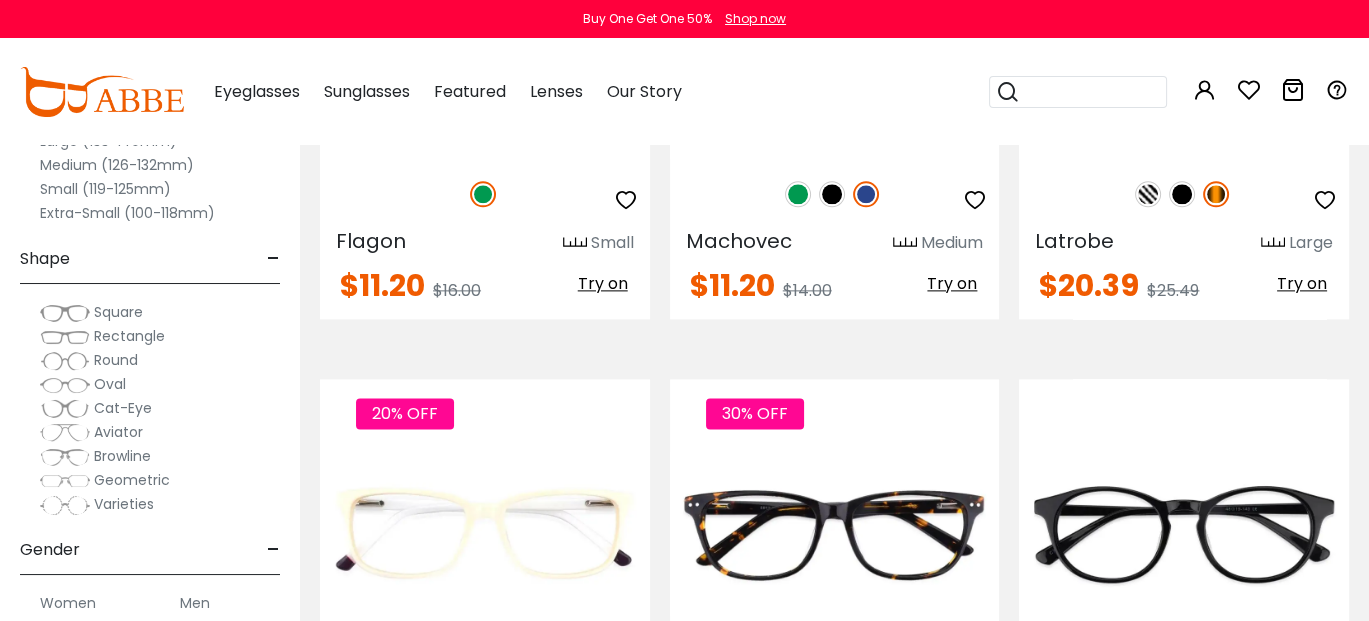 scroll, scrollTop: 2978, scrollLeft: 0, axis: vertical 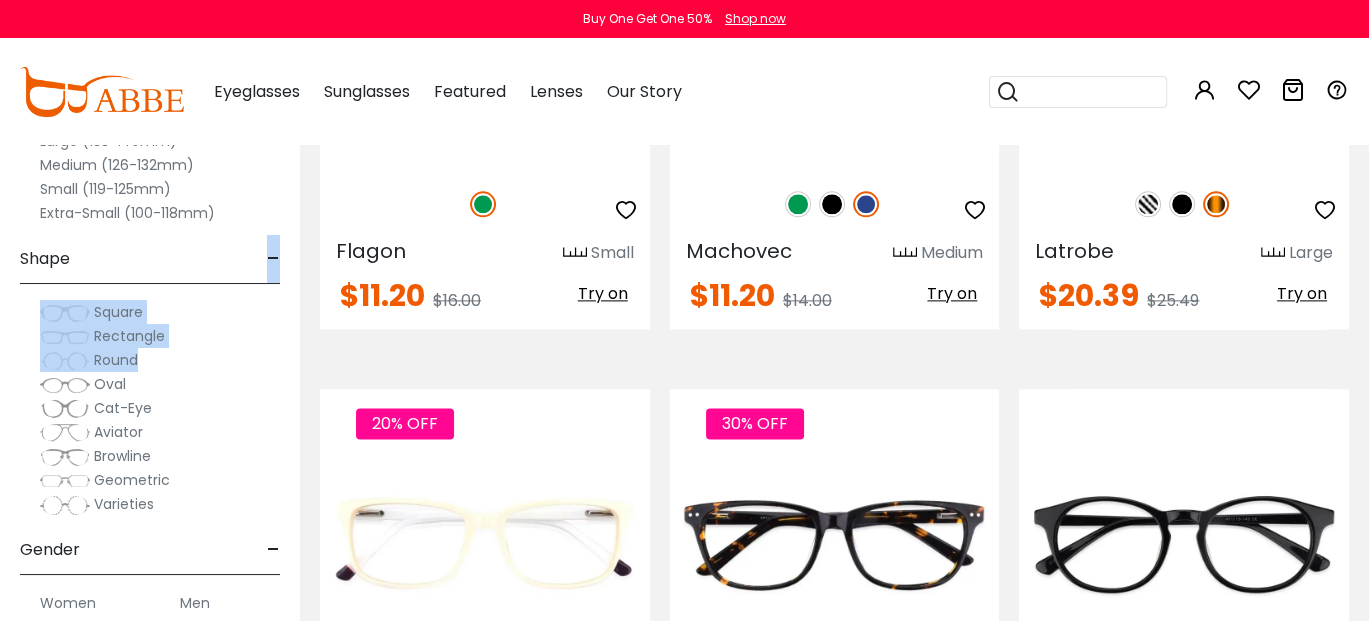 drag, startPoint x: 159, startPoint y: 268, endPoint x: 190, endPoint y: 323, distance: 63.134777 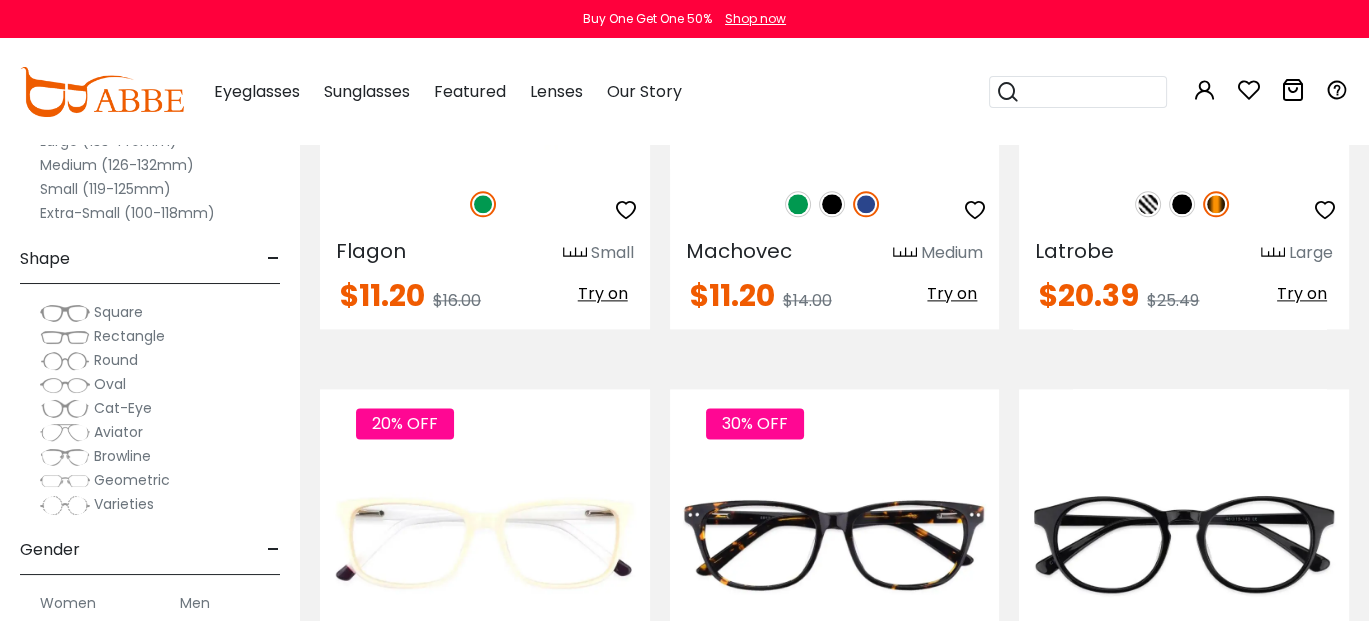 drag, startPoint x: 190, startPoint y: 323, endPoint x: 211, endPoint y: 50, distance: 273.8065 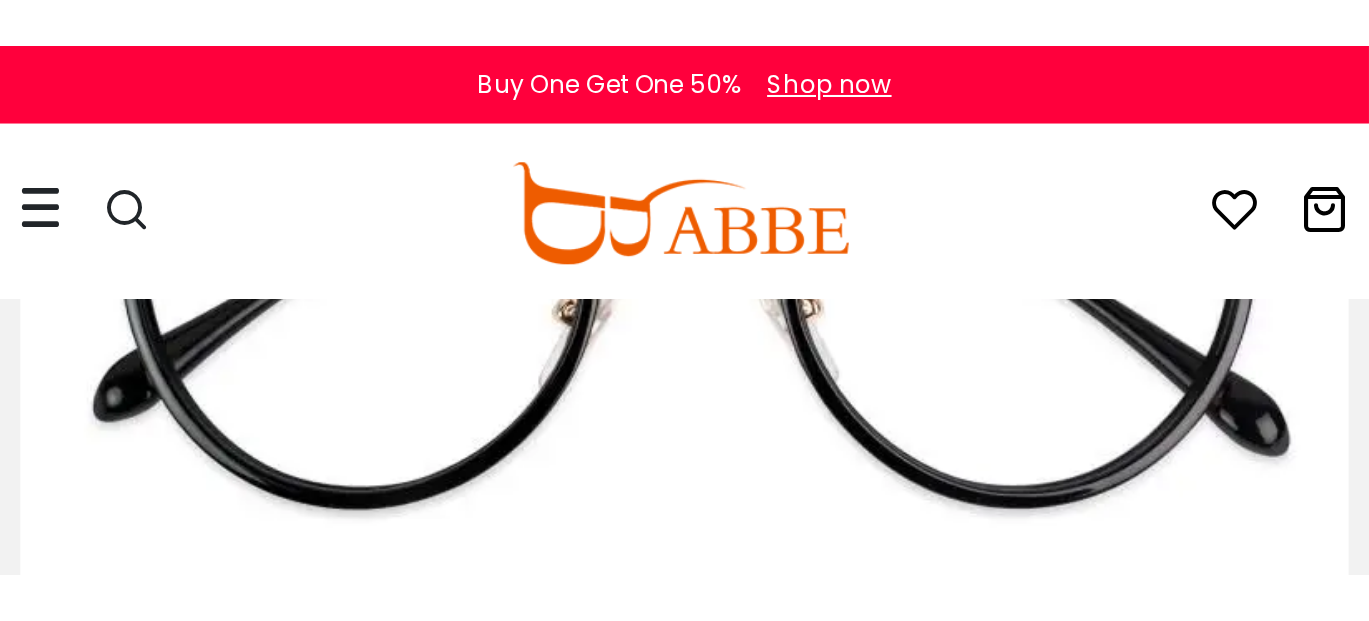 scroll, scrollTop: 2978, scrollLeft: 0, axis: vertical 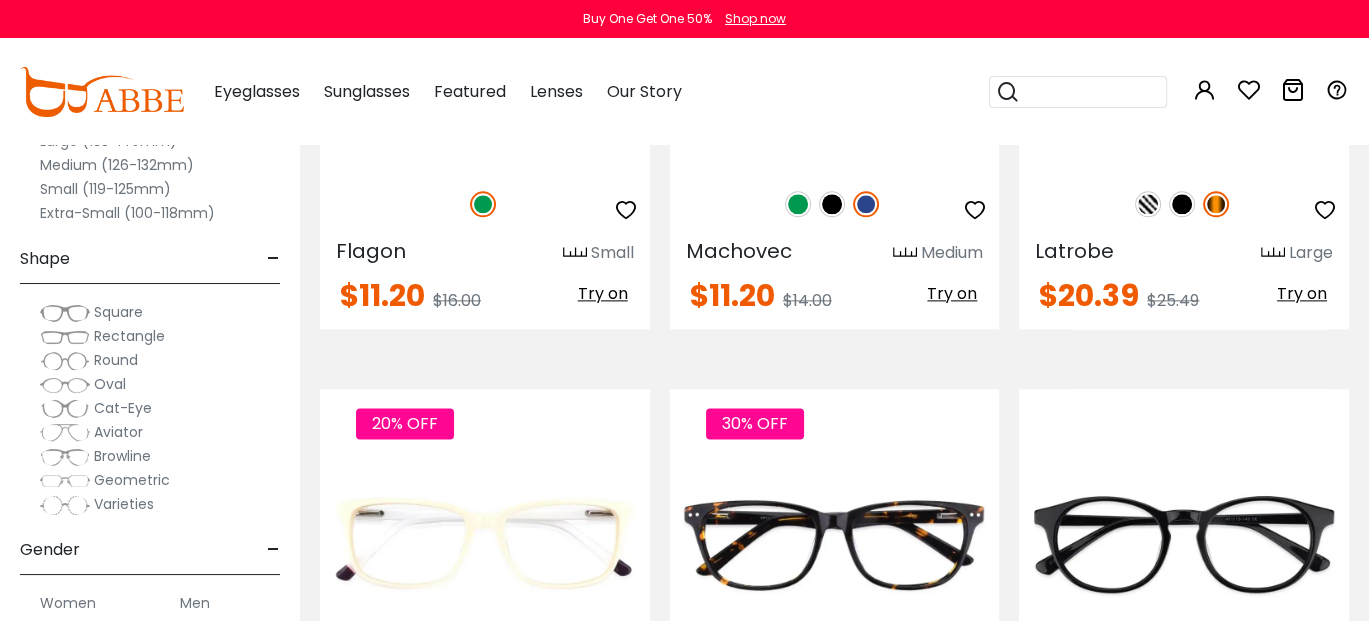 click on "Browline" at bounding box center [150, 456] 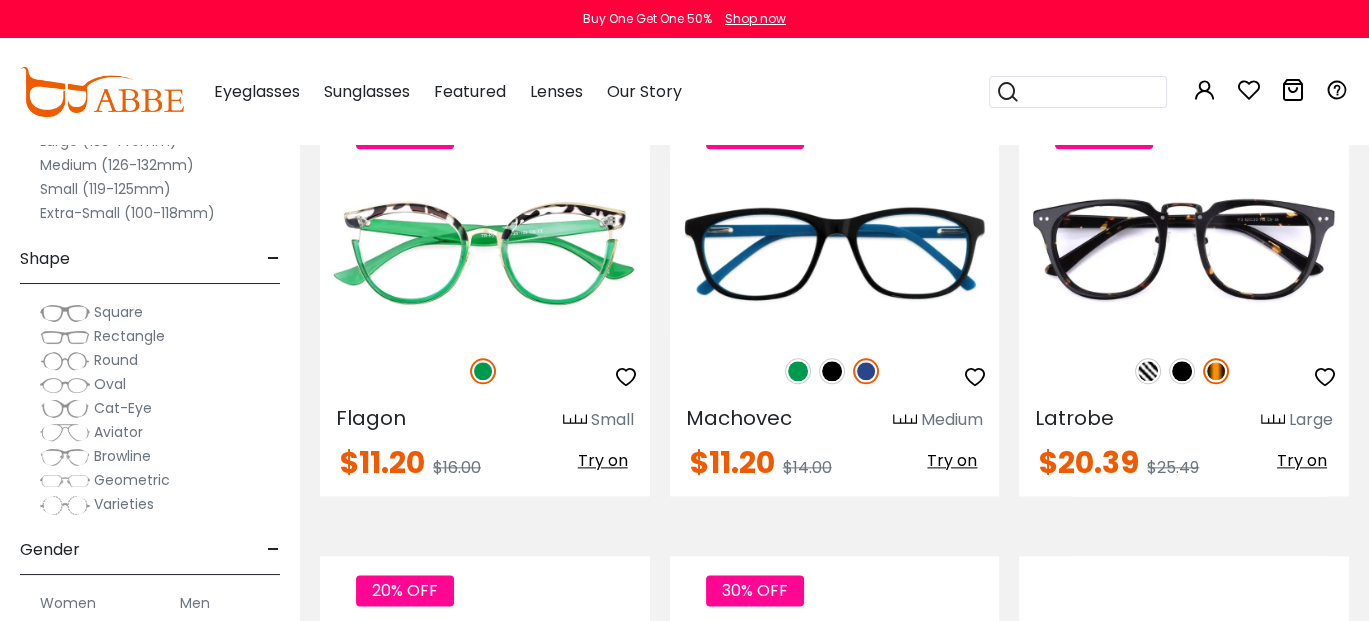 scroll, scrollTop: 2778, scrollLeft: 0, axis: vertical 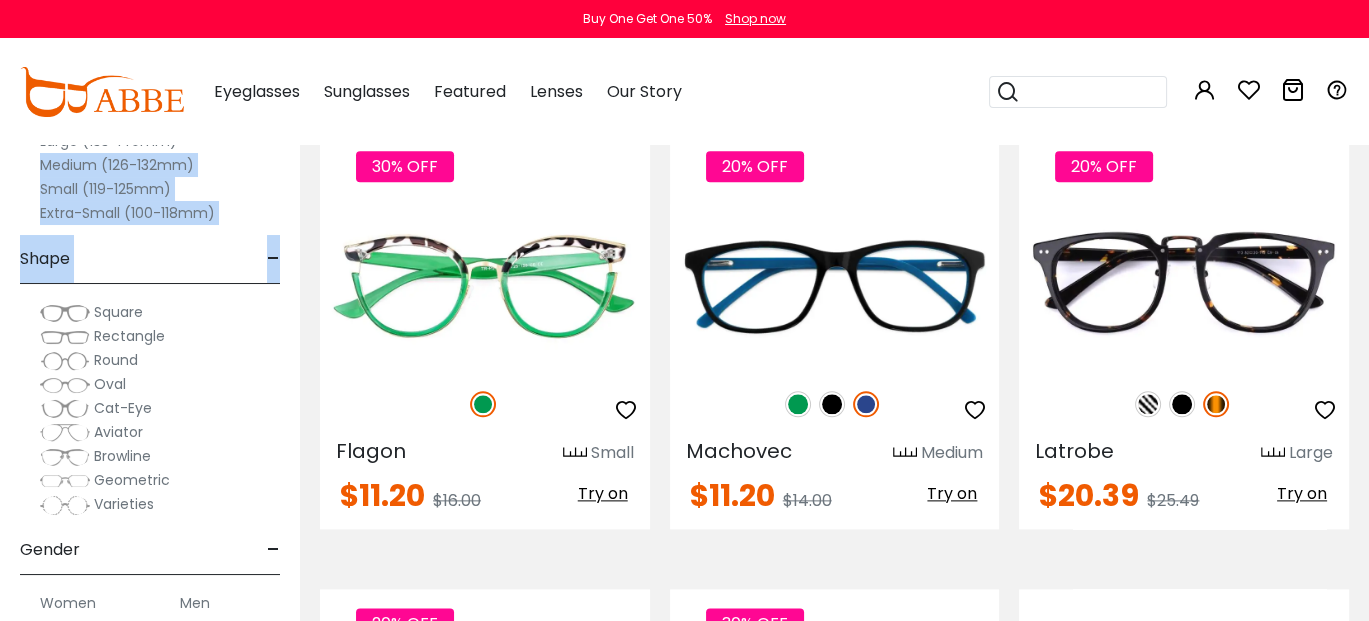 drag, startPoint x: 20, startPoint y: 180, endPoint x: 35, endPoint y: 287, distance: 108.04629 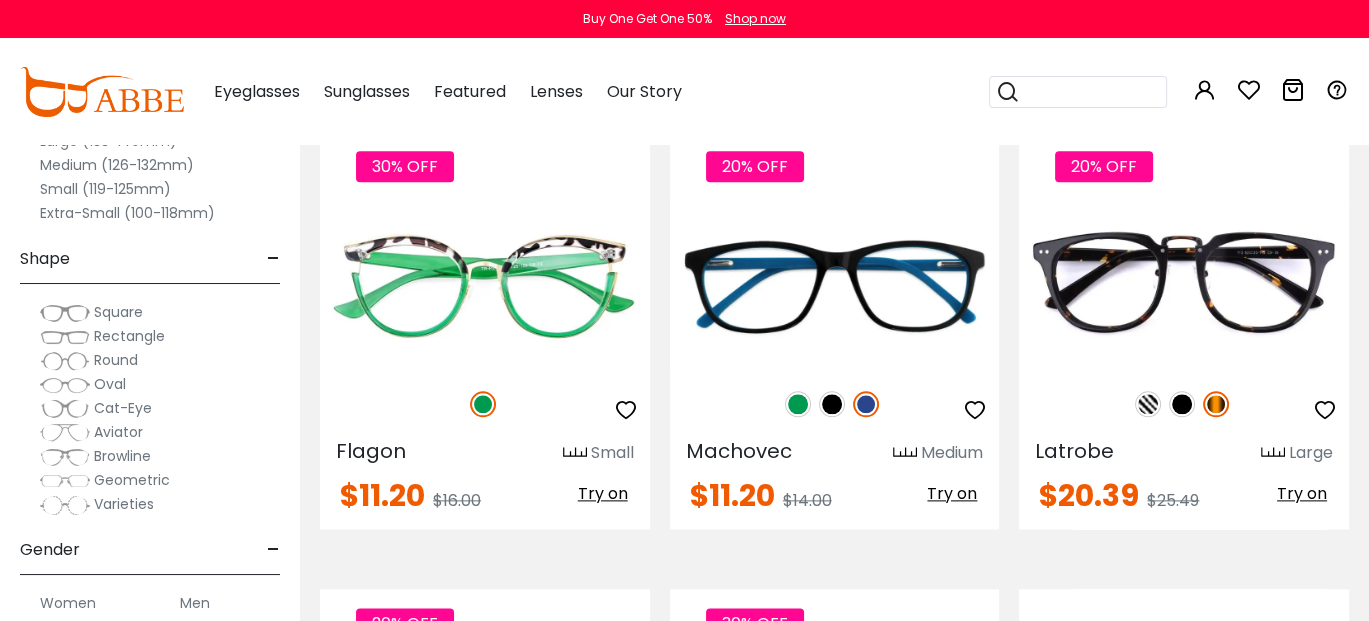 click on "Men" at bounding box center (195, 603) 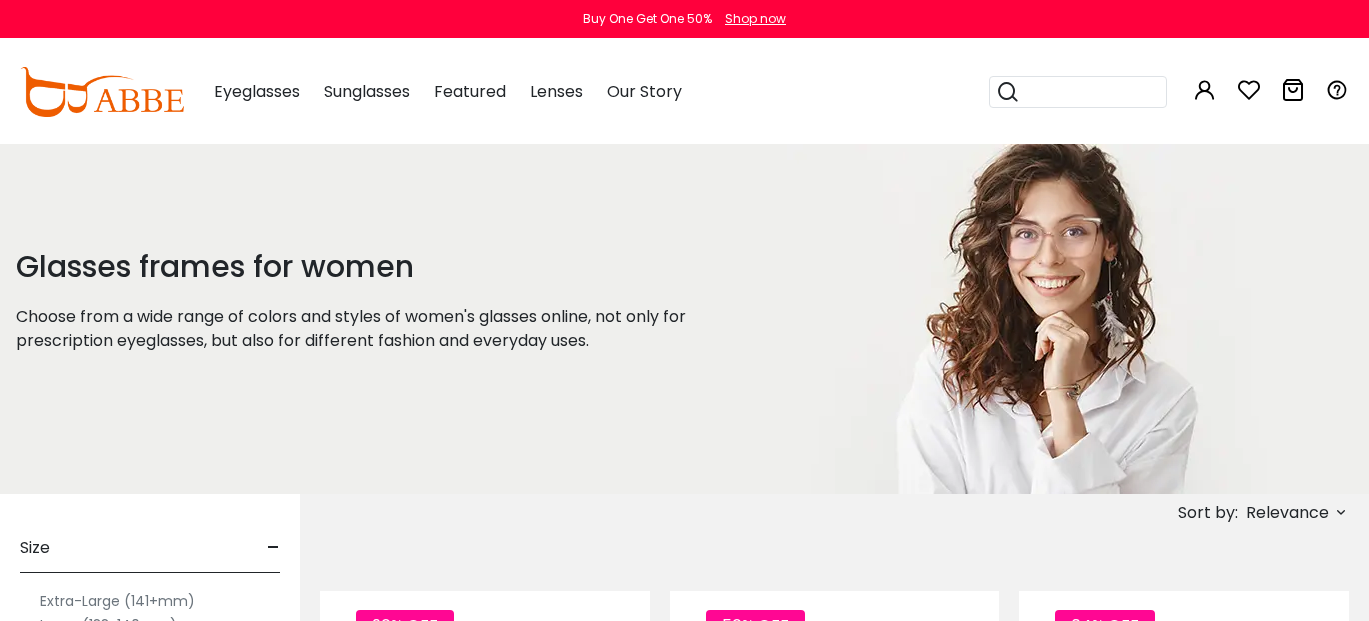 scroll, scrollTop: 0, scrollLeft: 0, axis: both 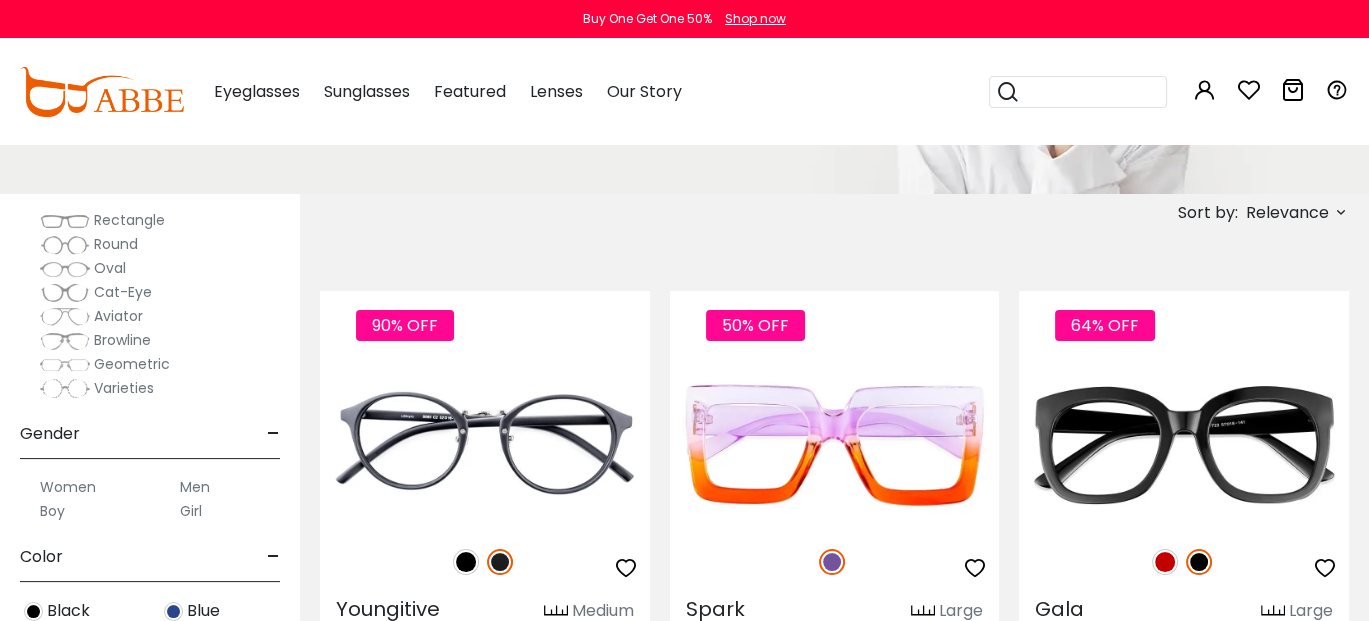 click on "Men" at bounding box center [195, 487] 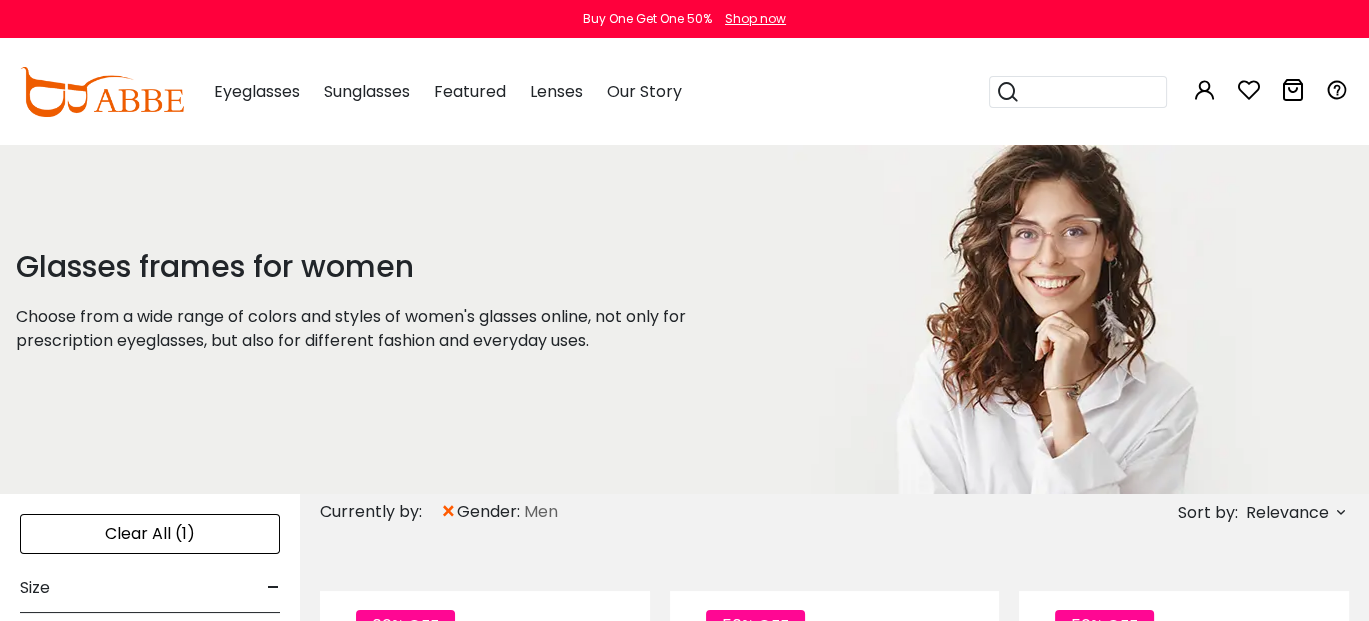 scroll, scrollTop: 0, scrollLeft: 0, axis: both 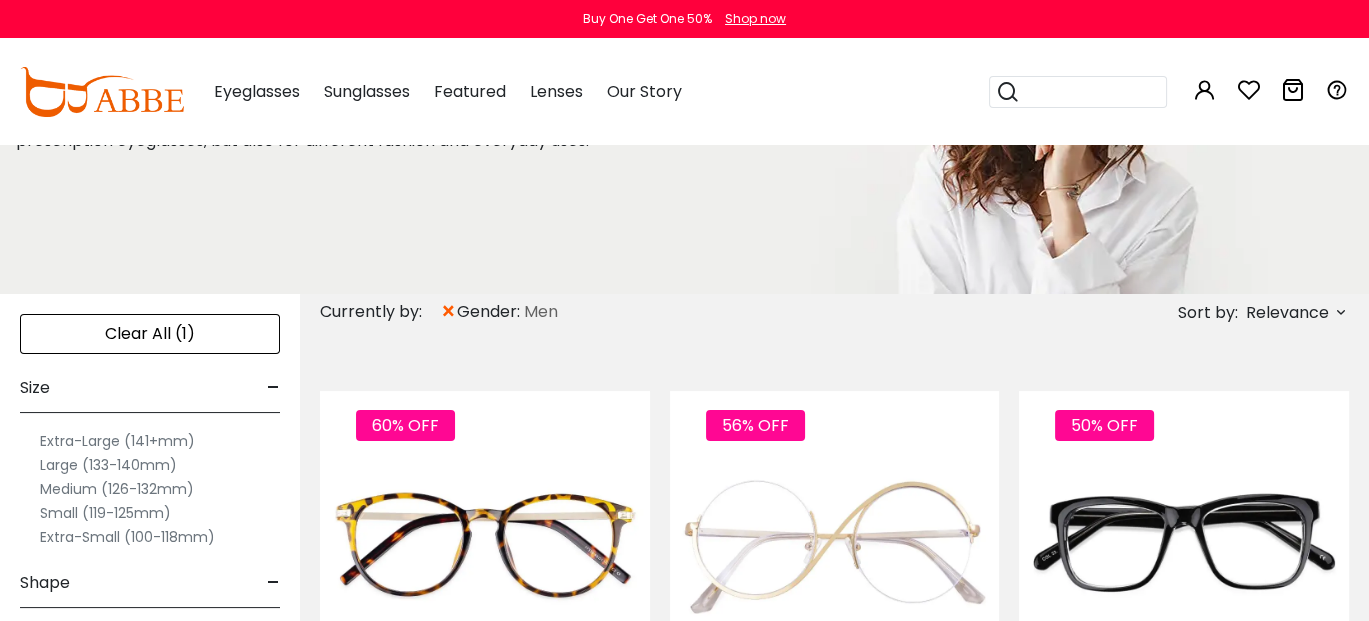 click on "Extra-Large (141+mm)" at bounding box center (117, 441) 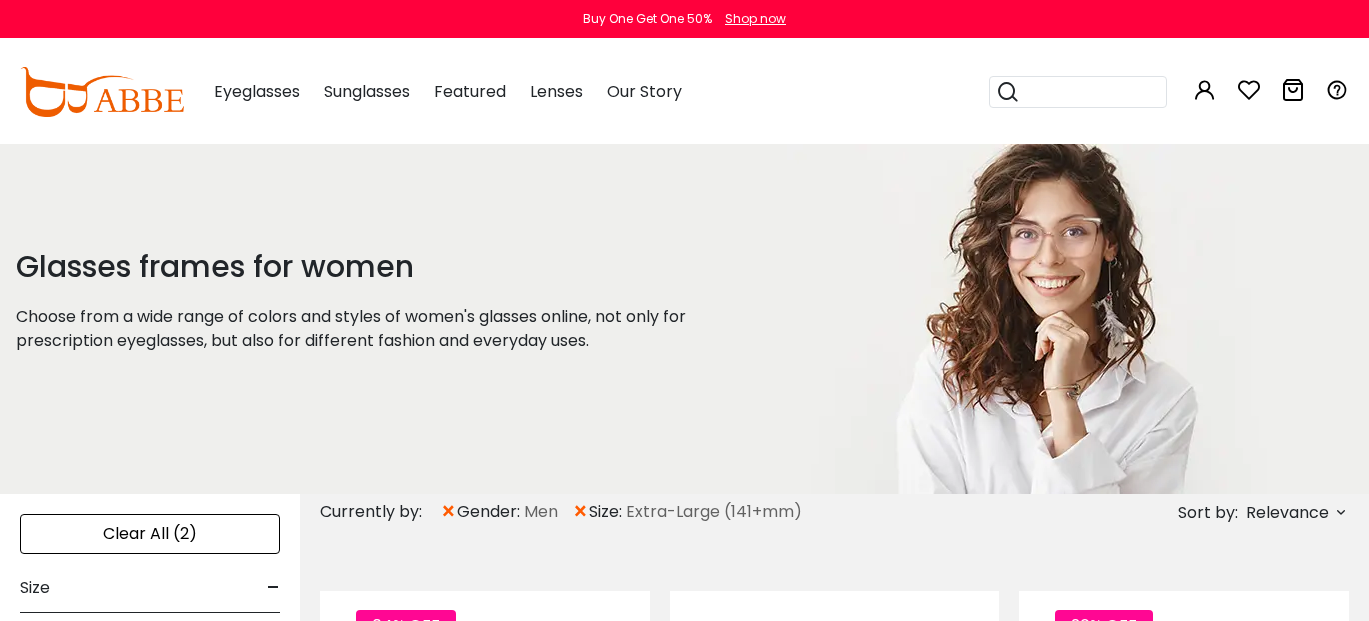 scroll, scrollTop: 0, scrollLeft: 0, axis: both 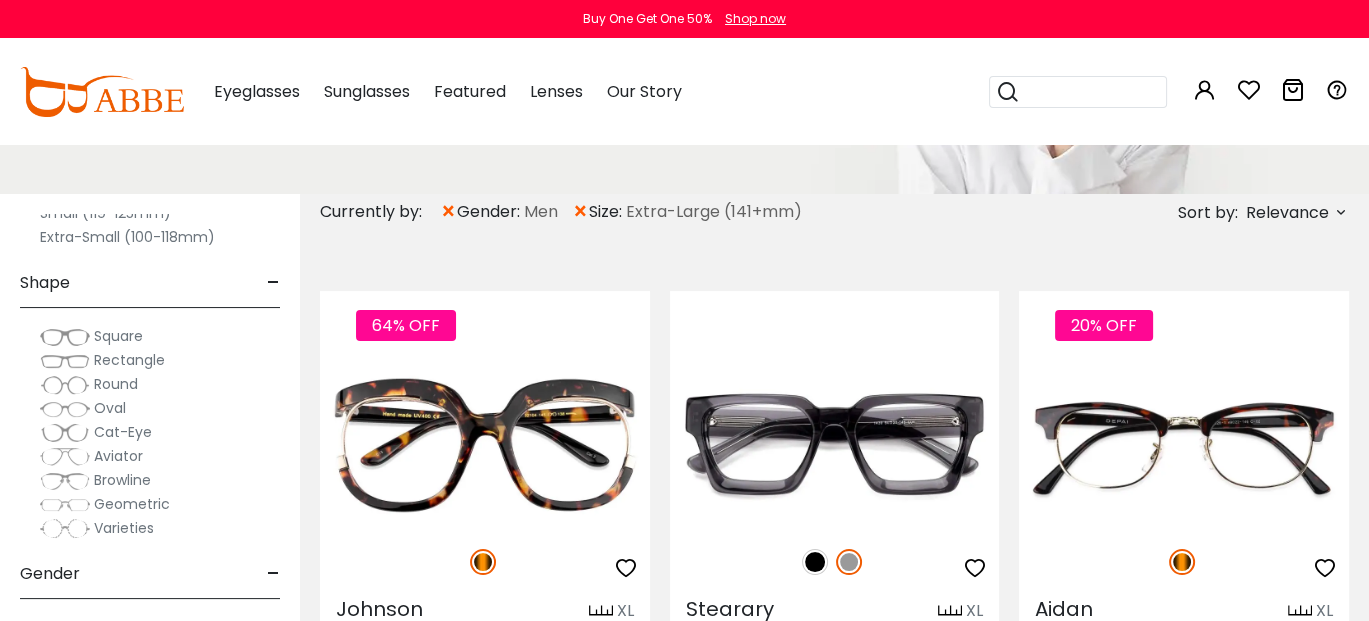 click on "Rectangle" at bounding box center [129, 360] 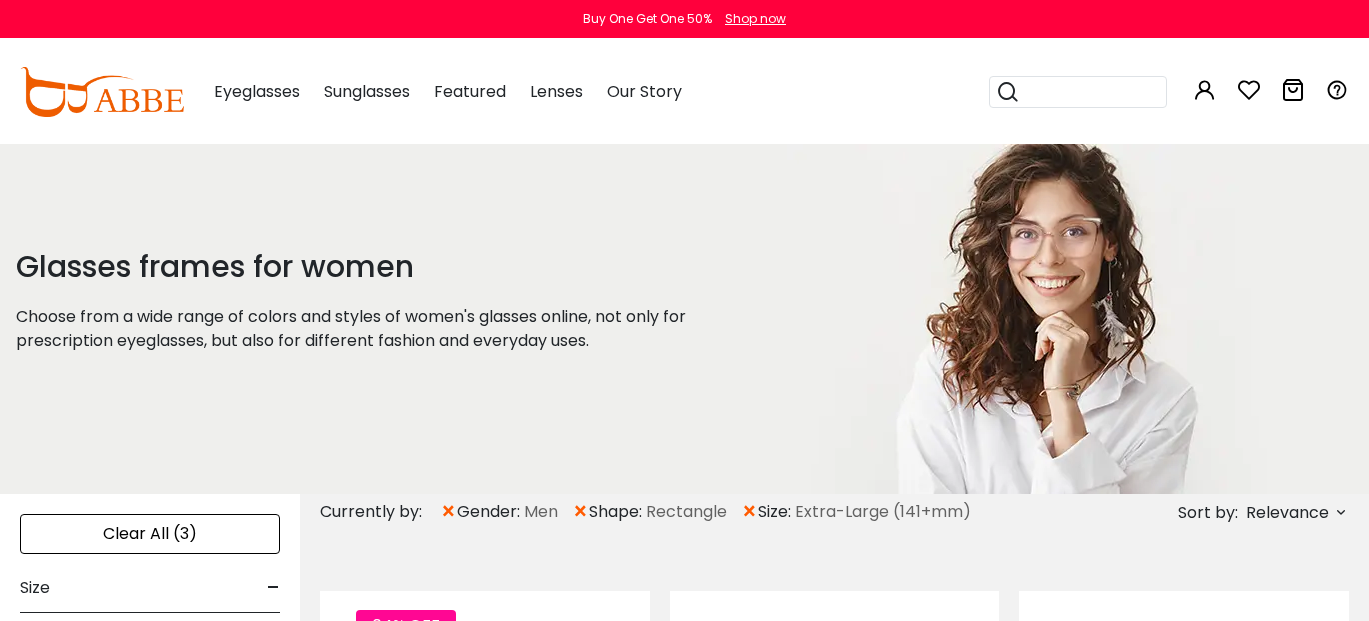 scroll, scrollTop: 0, scrollLeft: 0, axis: both 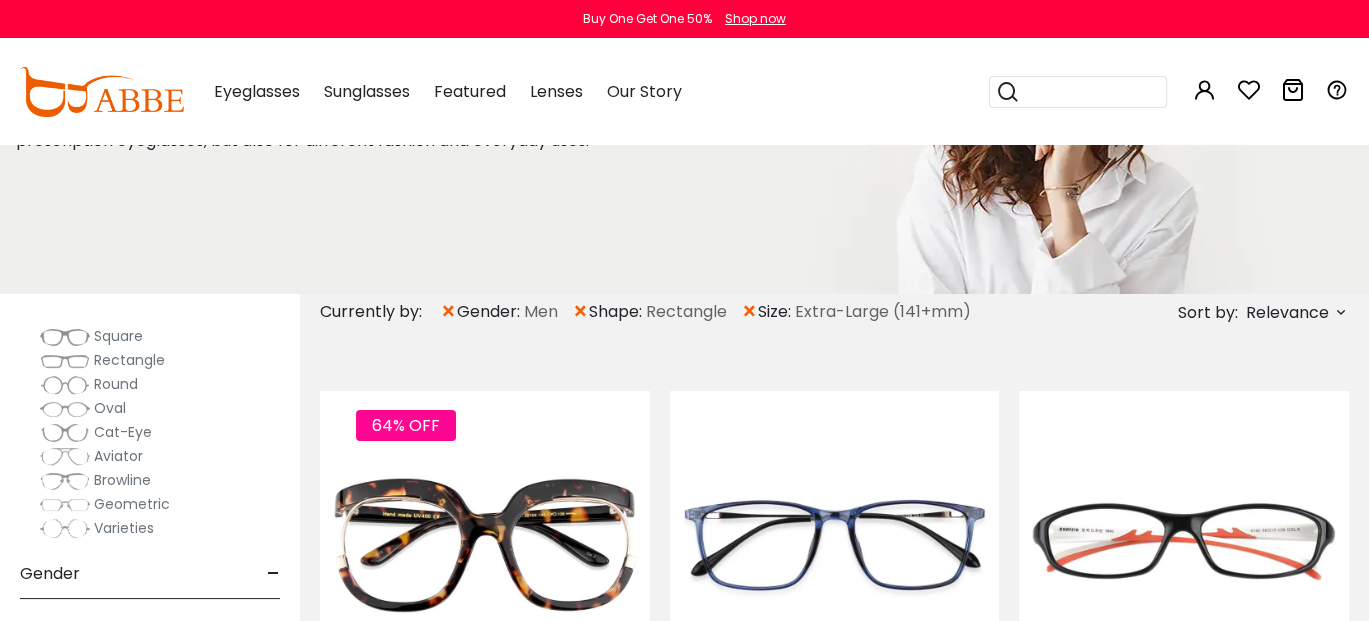 click on "Geometric" at bounding box center (132, 504) 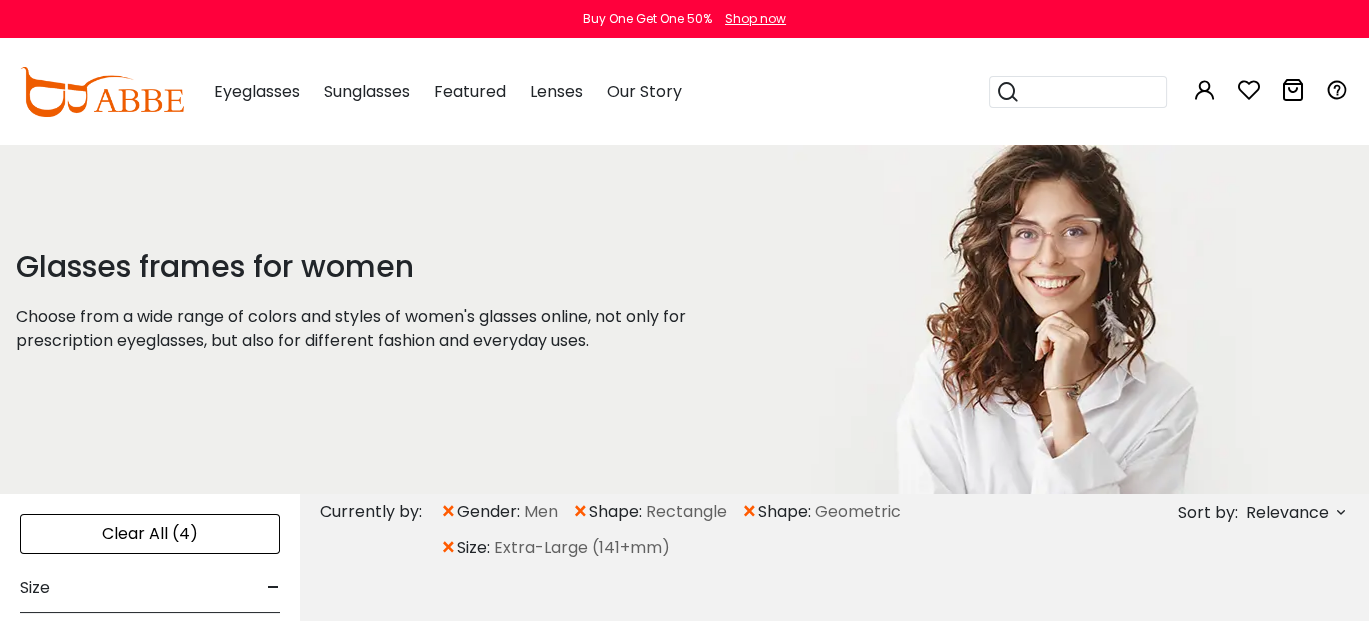 scroll, scrollTop: 0, scrollLeft: 0, axis: both 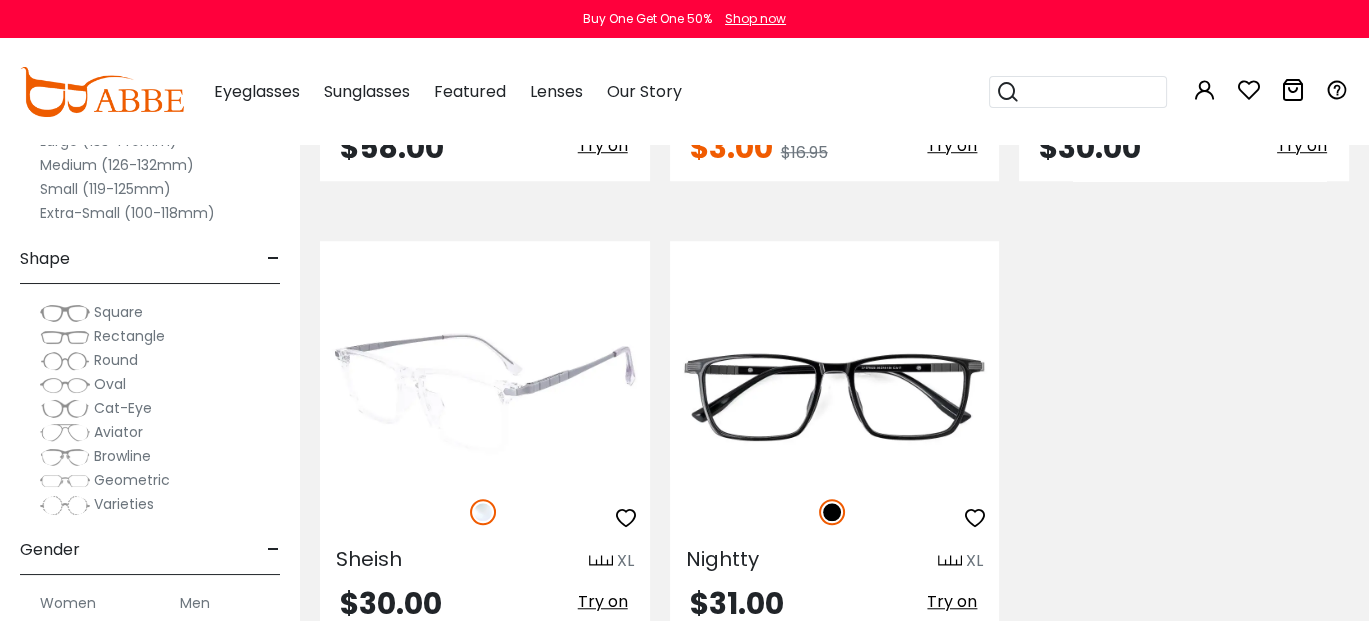 click at bounding box center (485, 395) 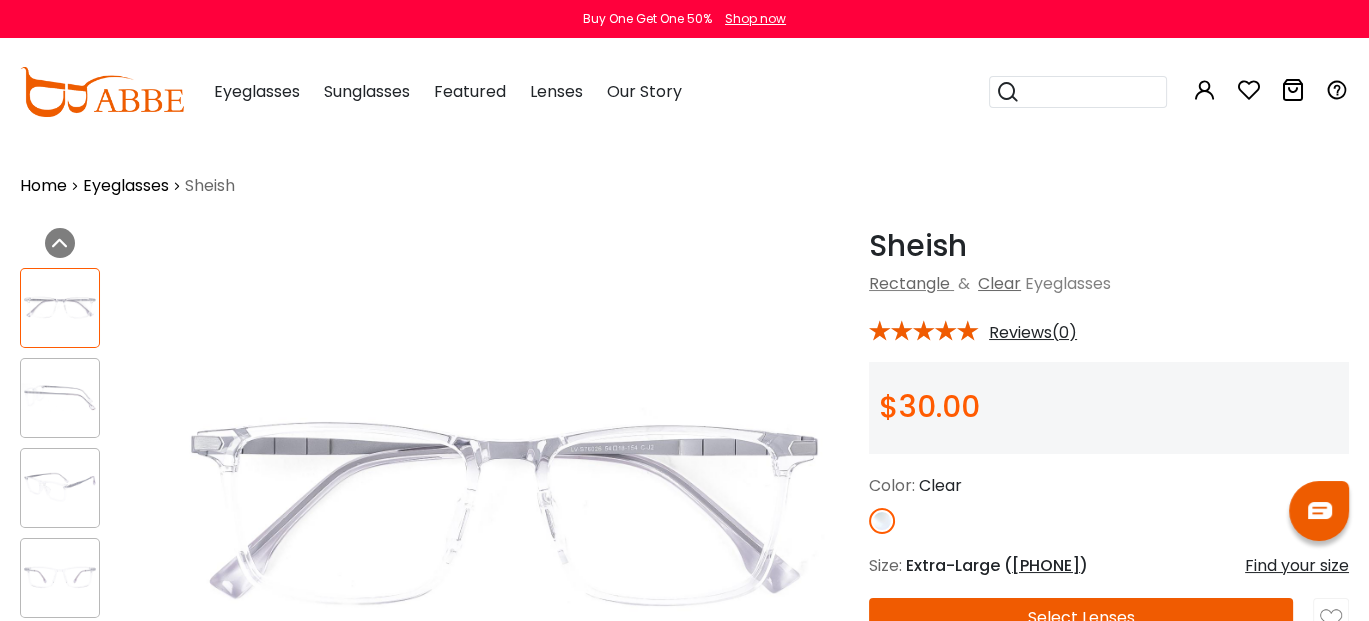 scroll, scrollTop: 0, scrollLeft: 0, axis: both 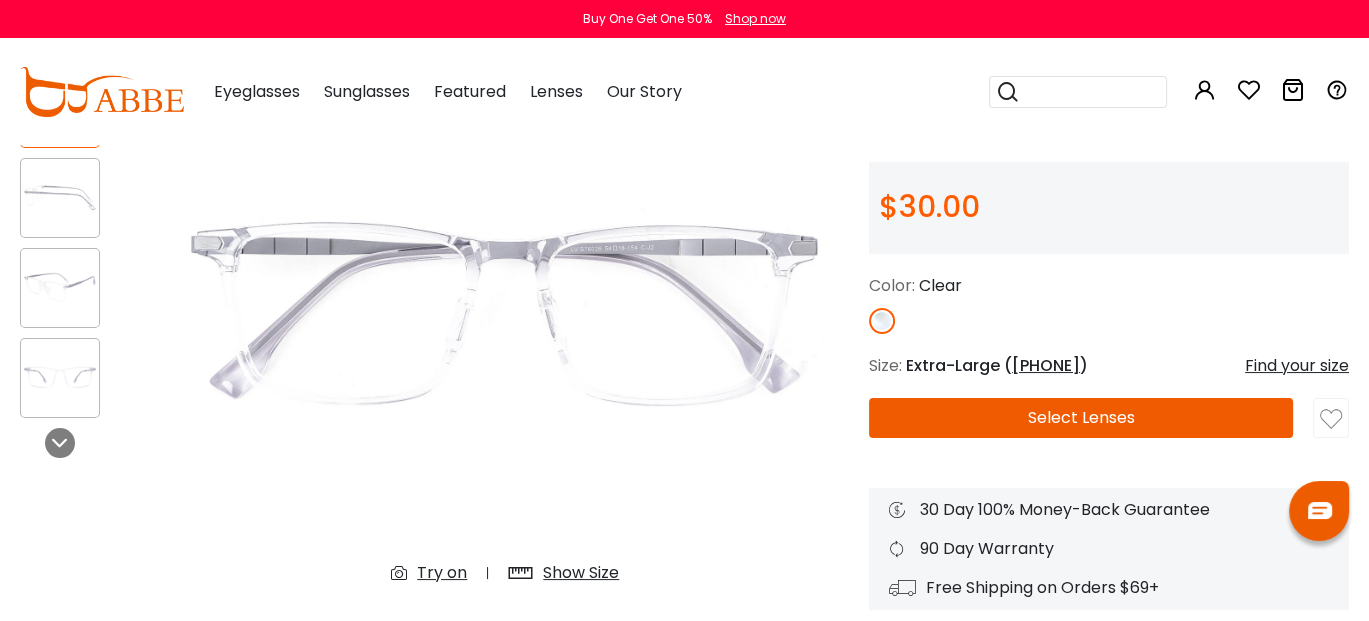 click on "Select Lenses" at bounding box center [1081, 418] 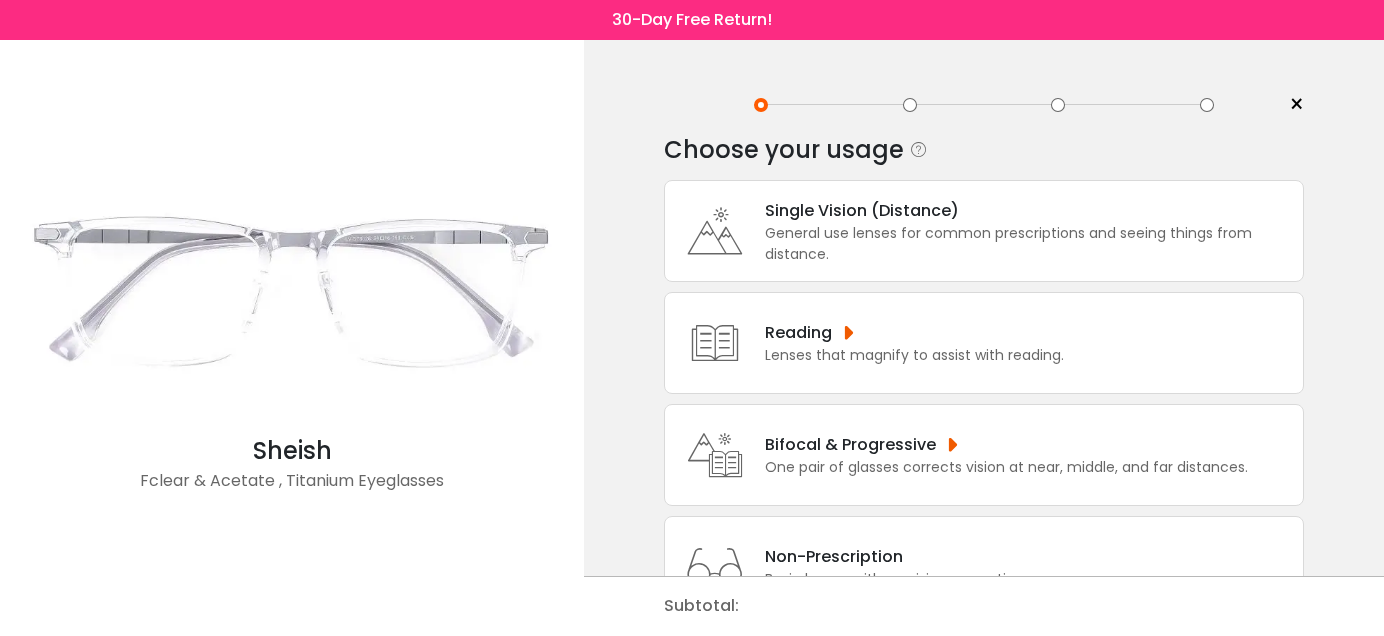 scroll, scrollTop: 0, scrollLeft: 0, axis: both 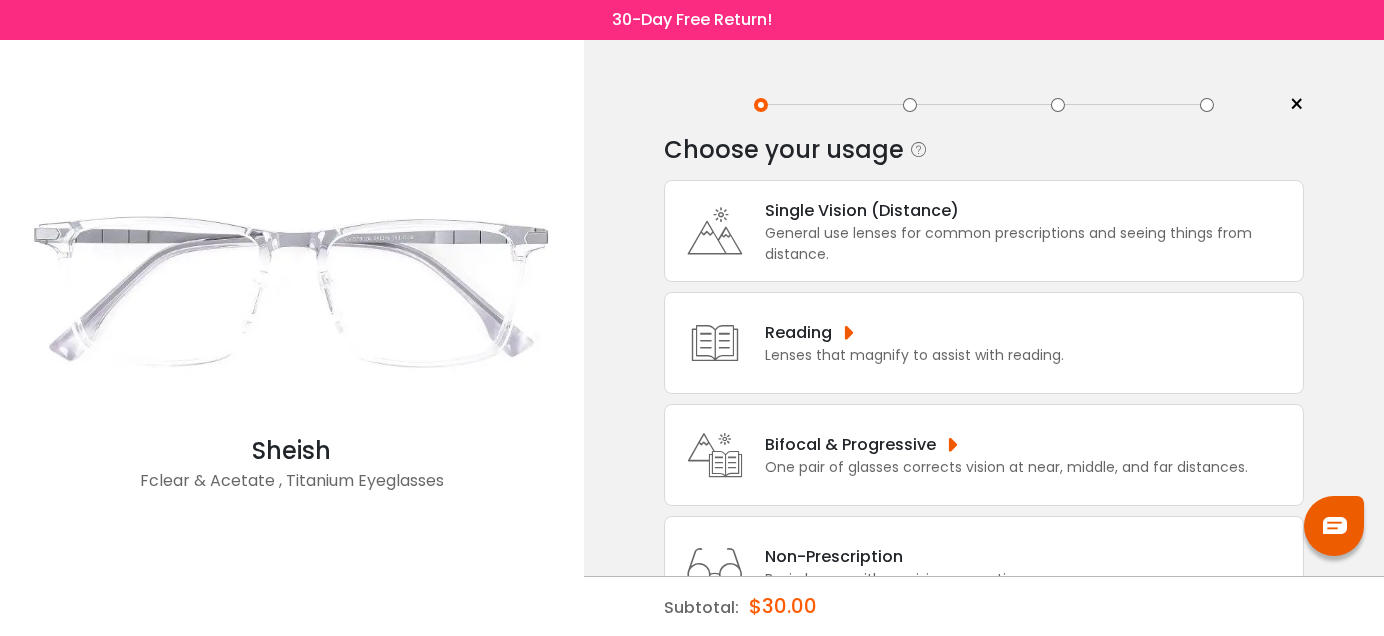 click on "Single Vision (Distance)" at bounding box center [1029, 210] 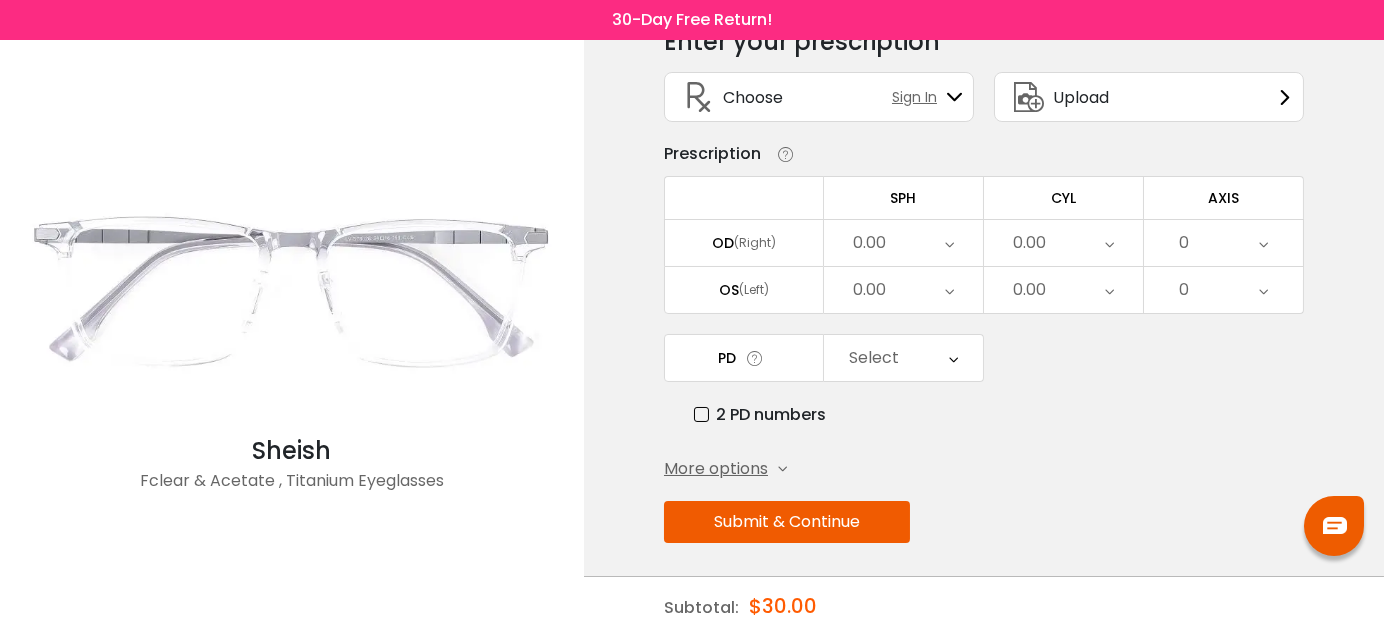 scroll, scrollTop: 110, scrollLeft: 0, axis: vertical 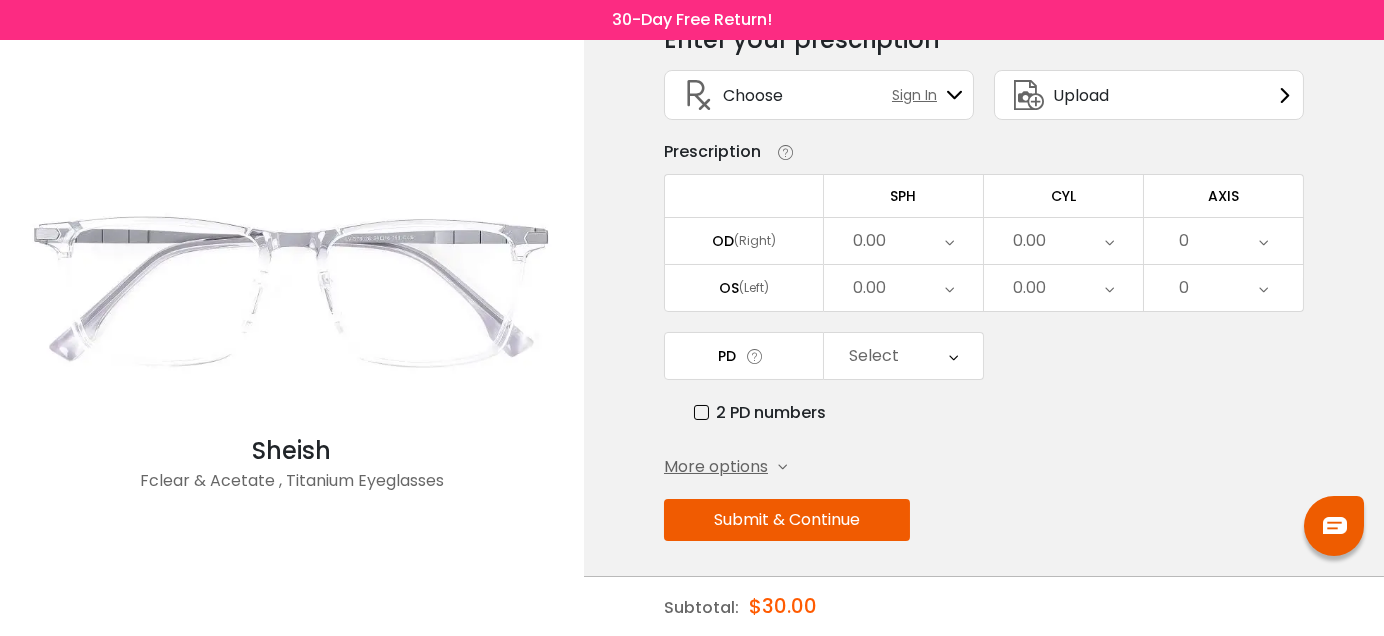click at bounding box center [949, 241] 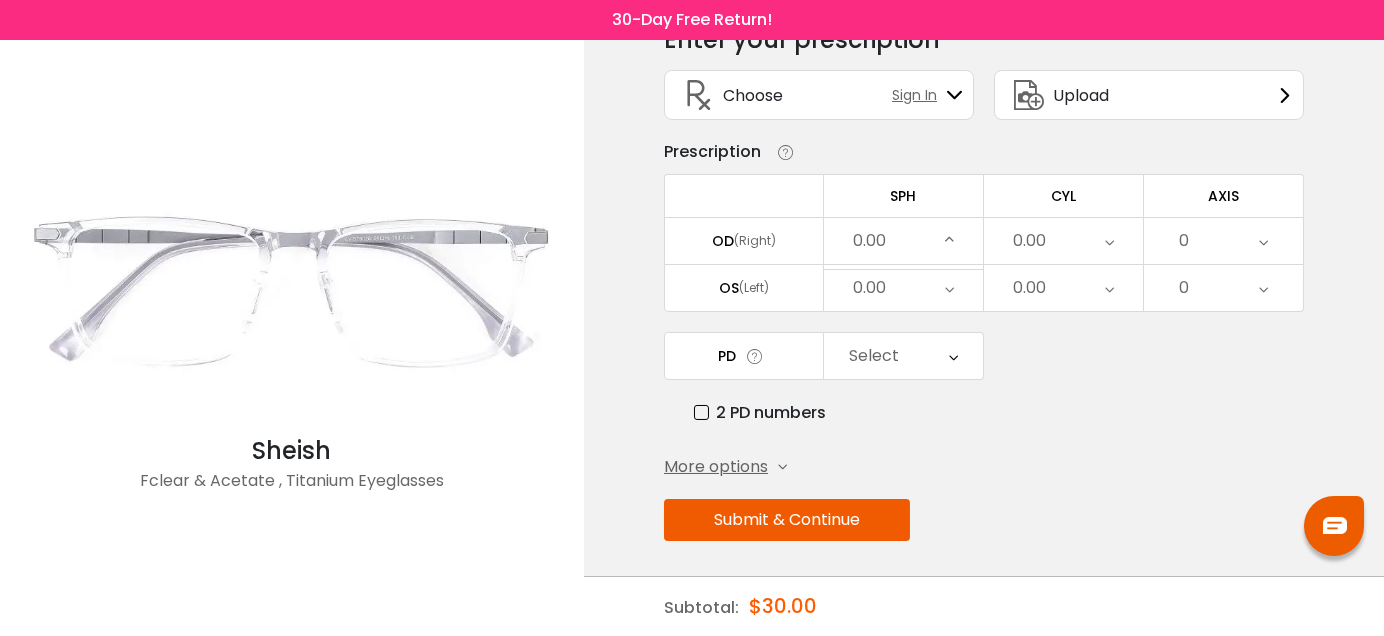 scroll, scrollTop: 2750, scrollLeft: 0, axis: vertical 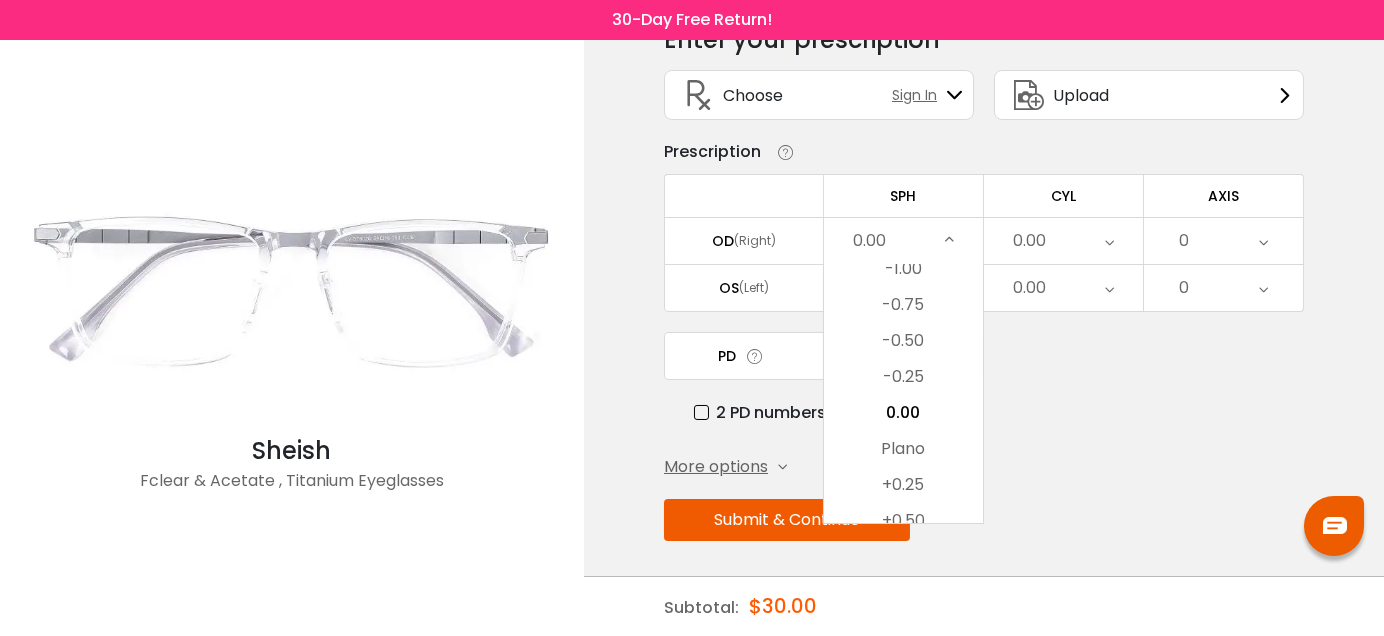 click at bounding box center [949, 241] 